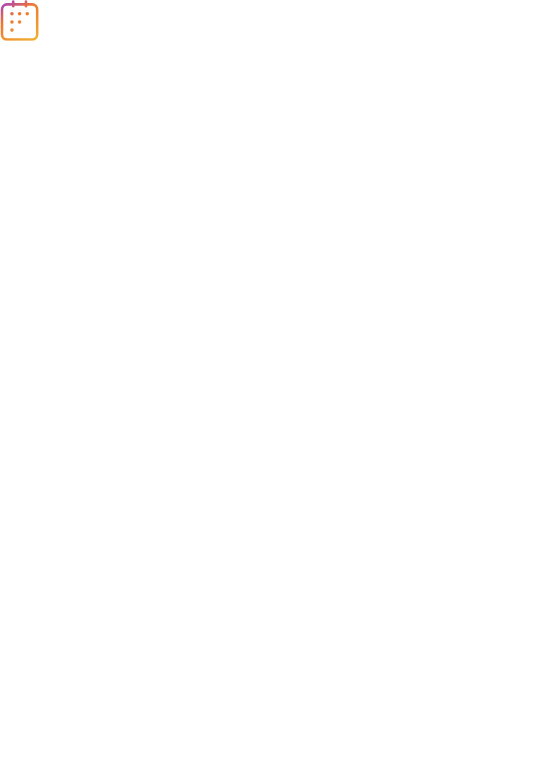 scroll, scrollTop: 0, scrollLeft: 0, axis: both 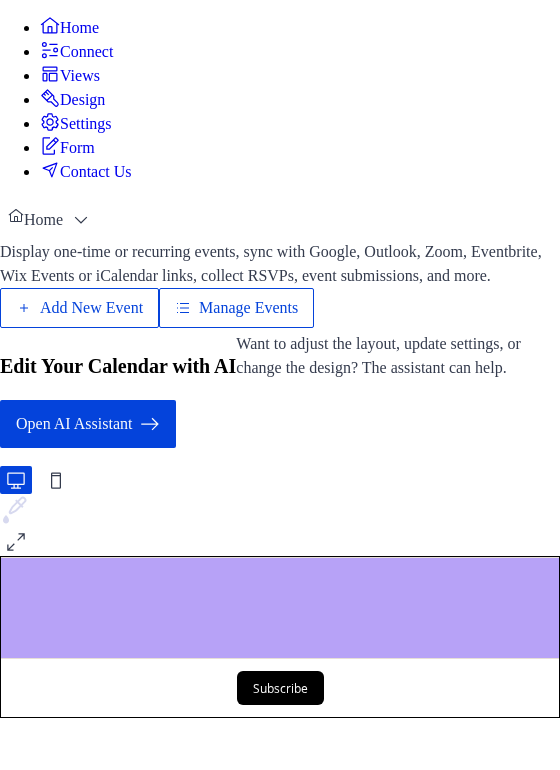 click on "Add New Event" at bounding box center (91, 308) 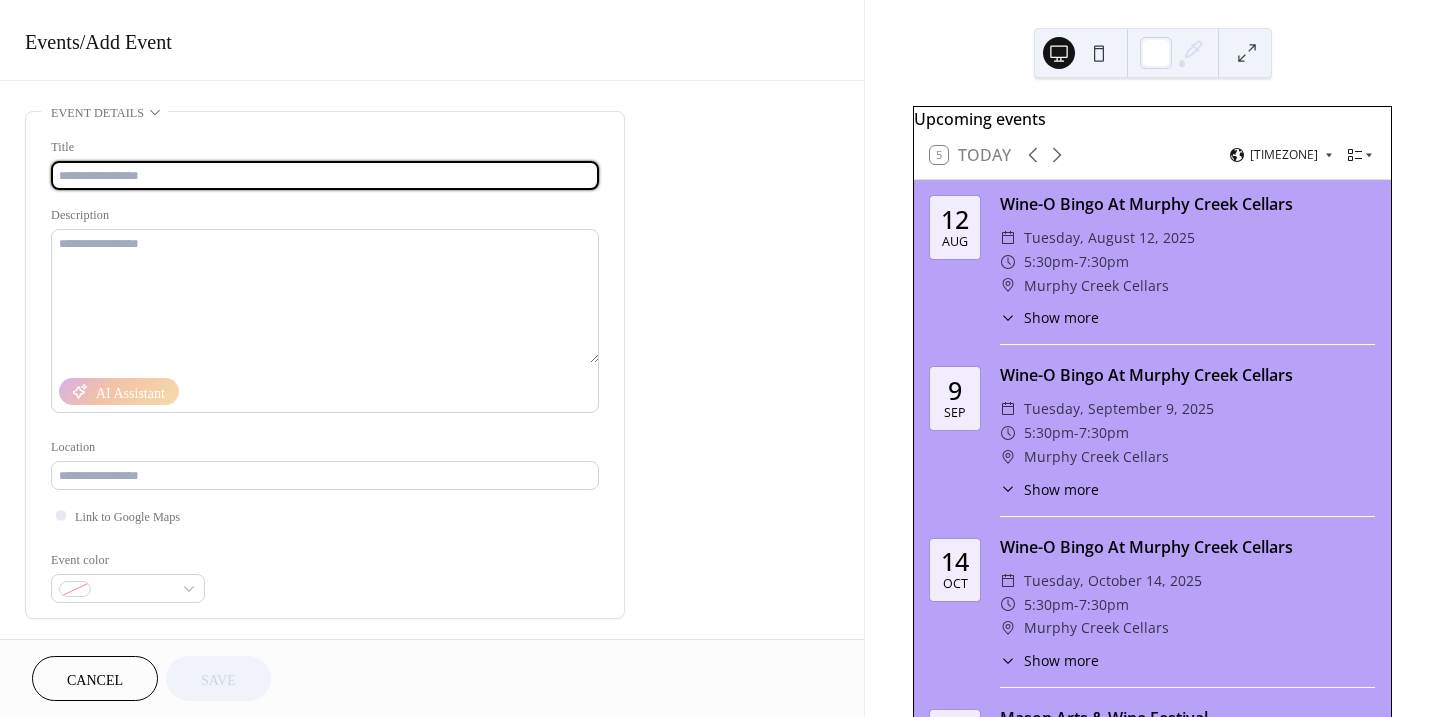scroll, scrollTop: 0, scrollLeft: 0, axis: both 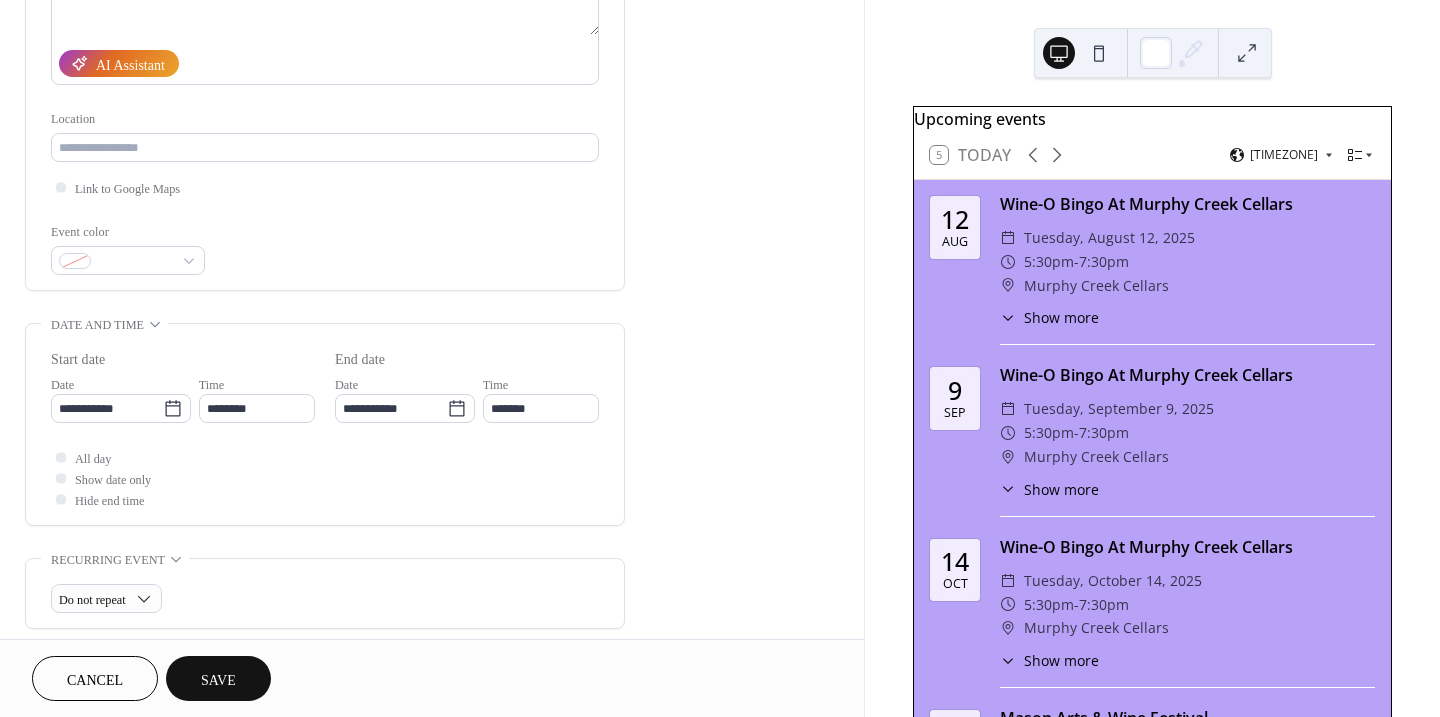 type on "**********" 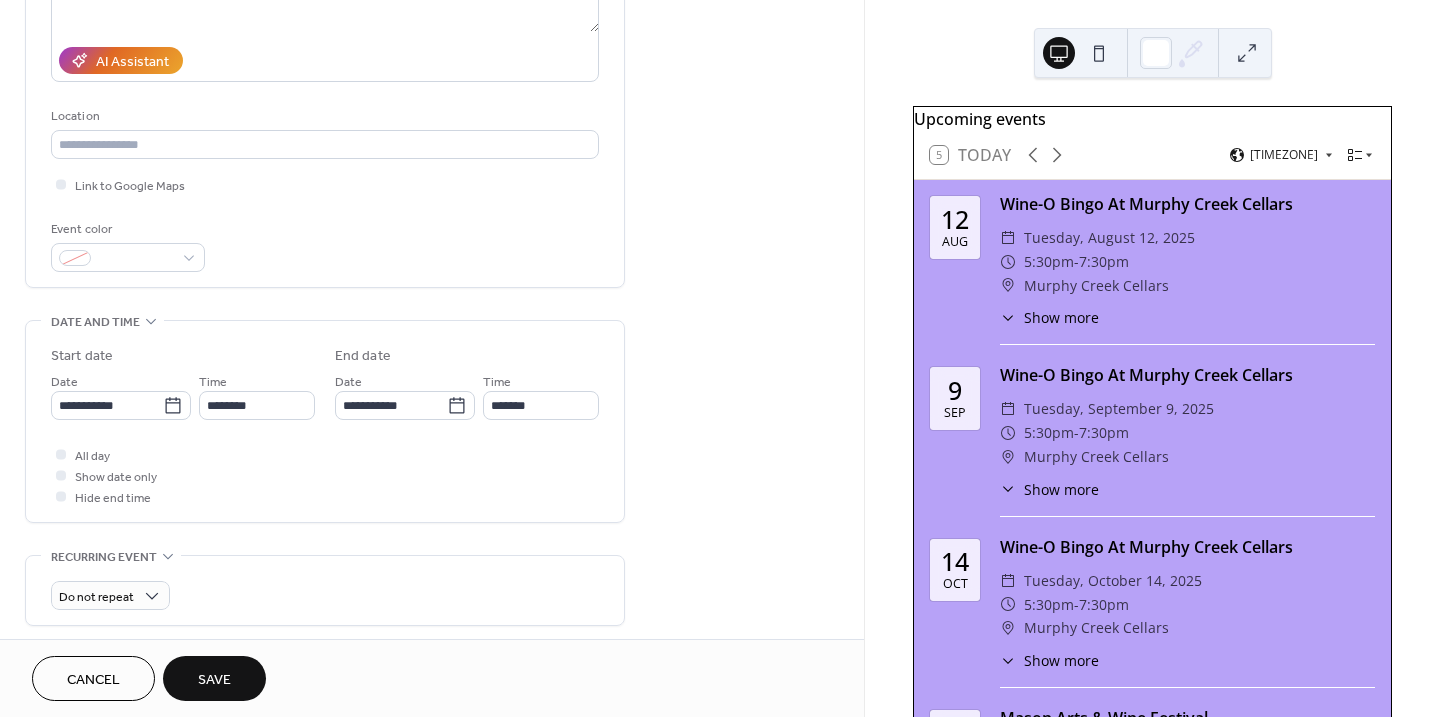 click on "**********" at bounding box center [121, 395] 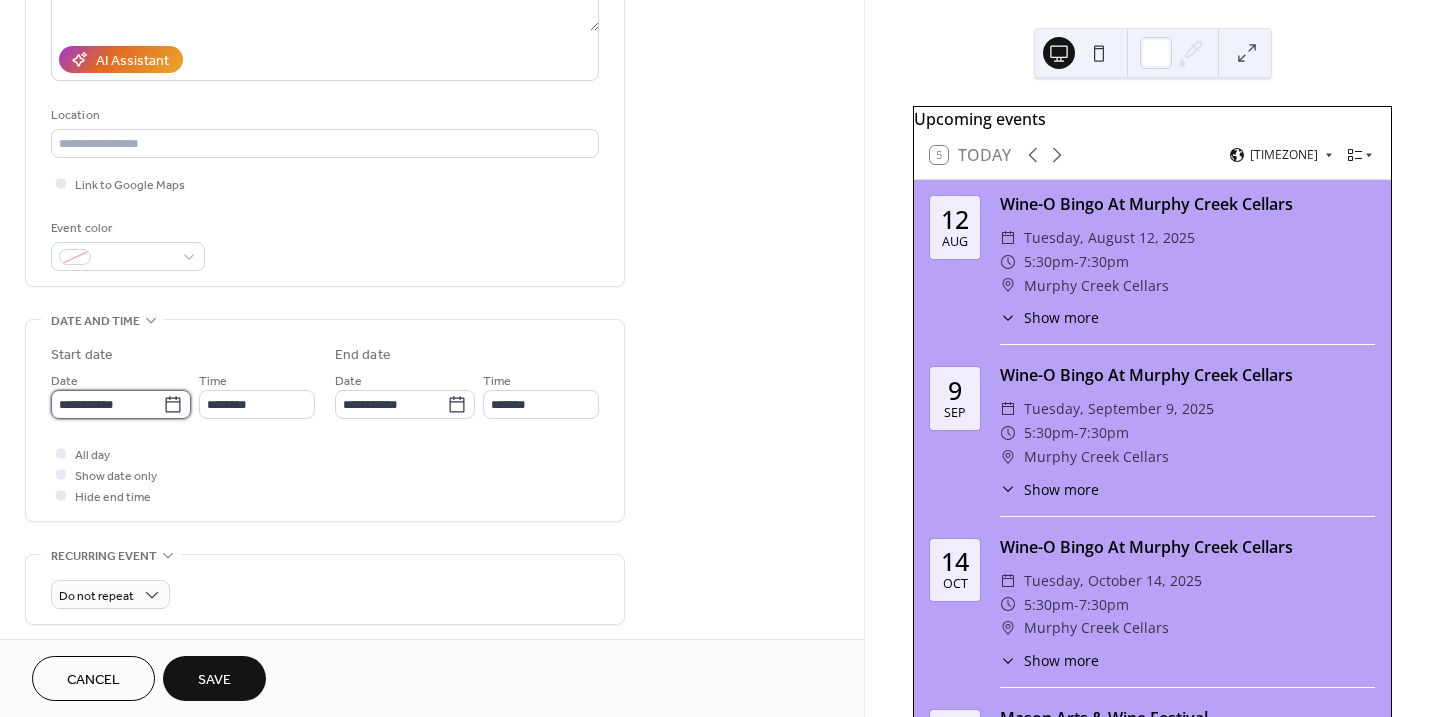 click on "**********" at bounding box center (107, 404) 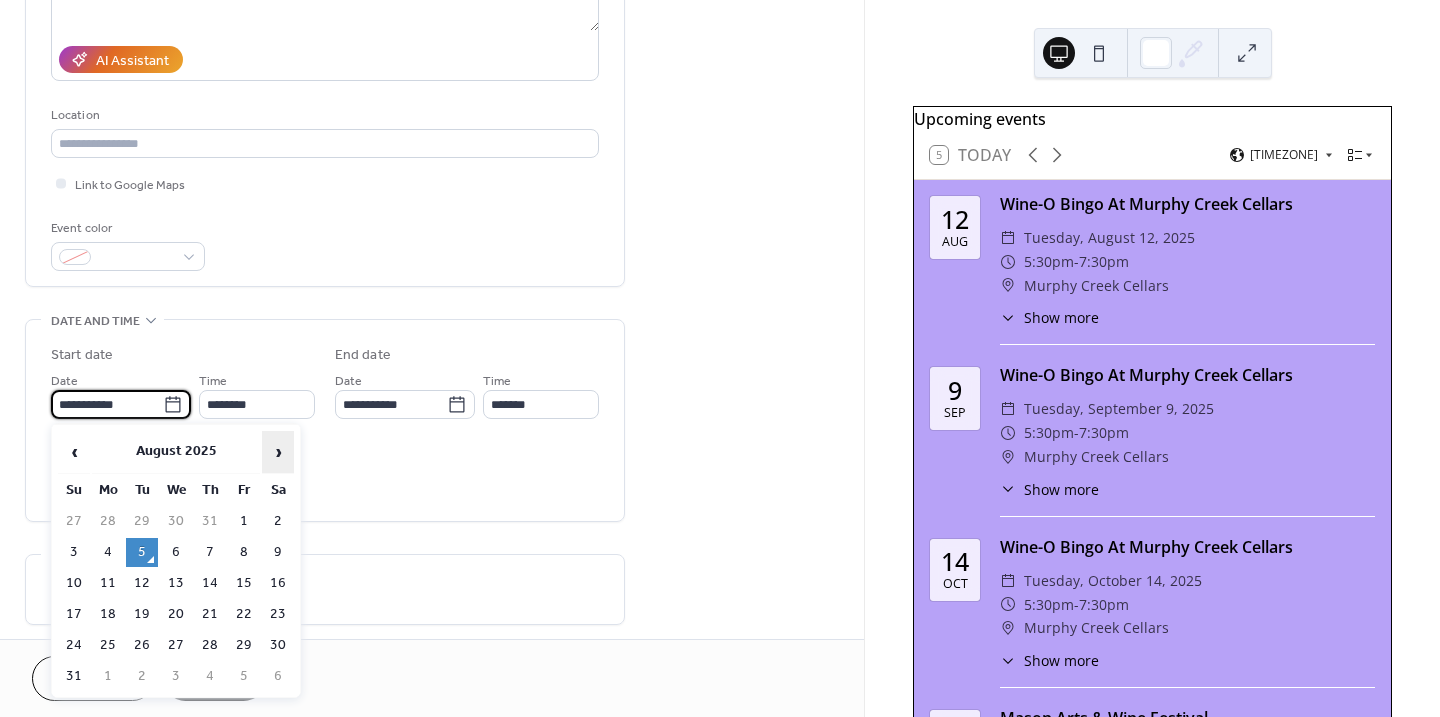 click on "›" at bounding box center [278, 452] 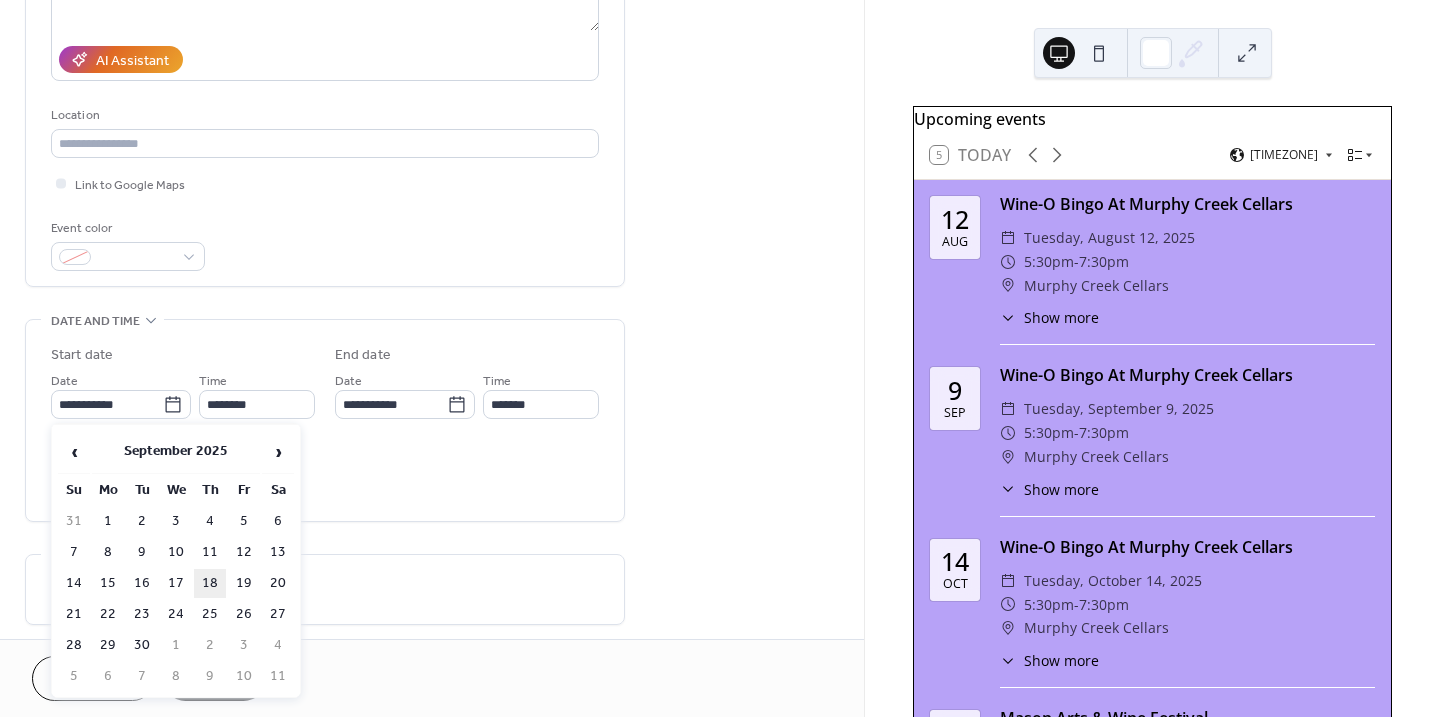 click on "18" at bounding box center (210, 583) 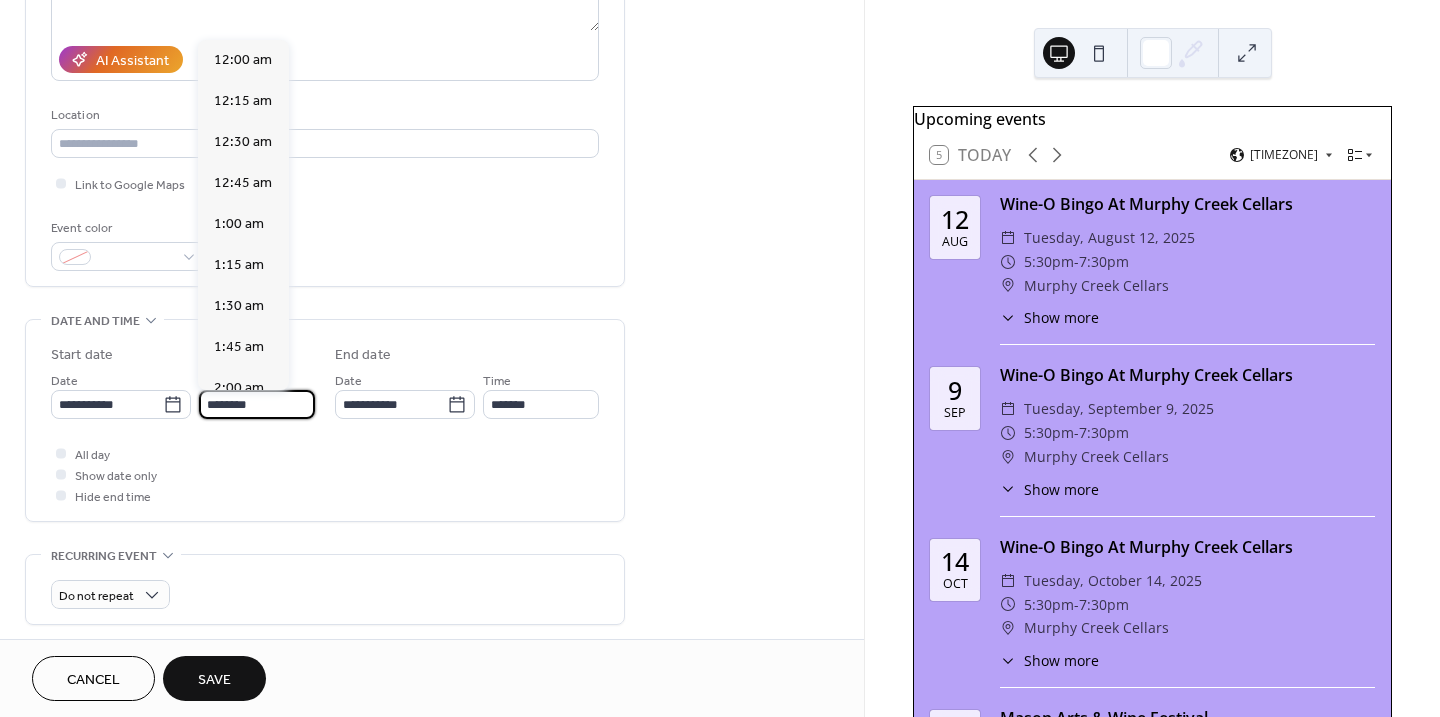 click on "********" at bounding box center (257, 404) 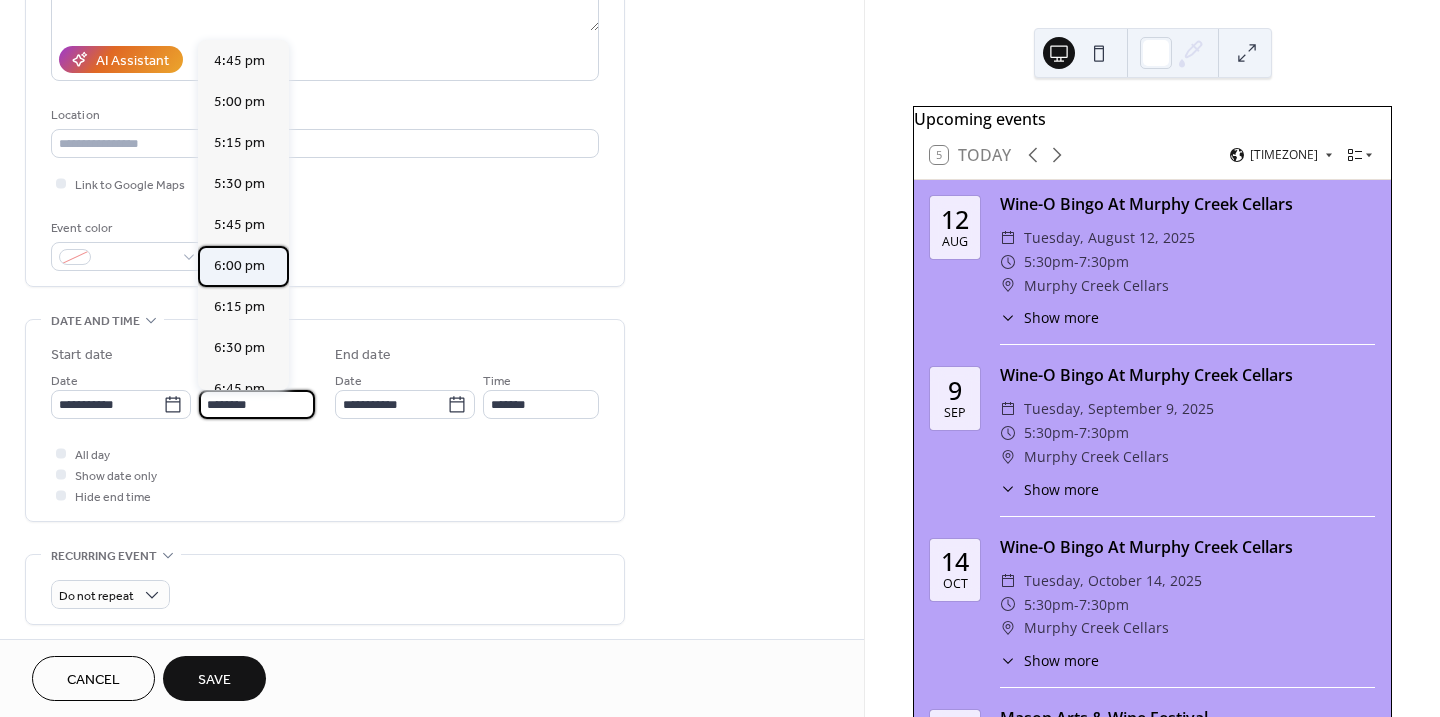 scroll, scrollTop: 2748, scrollLeft: 0, axis: vertical 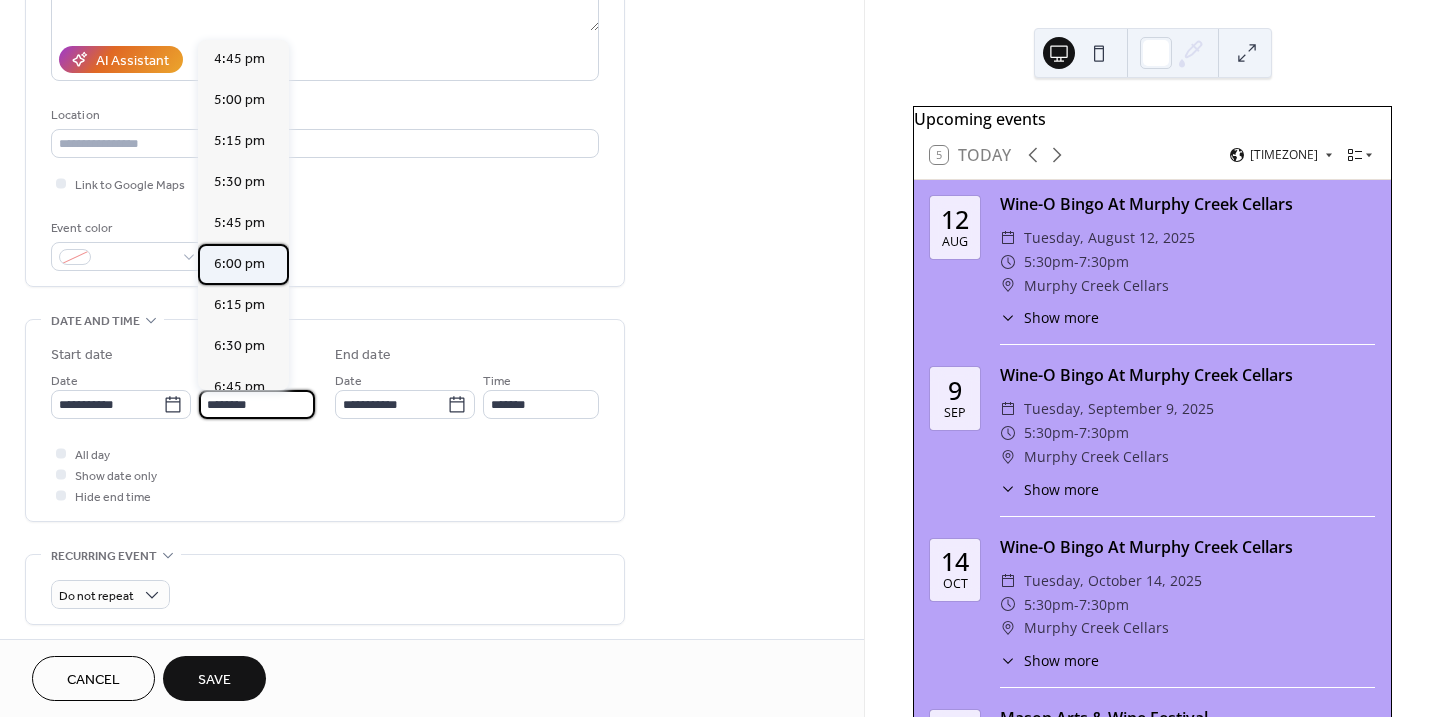 click on "6:00 pm" at bounding box center [239, 263] 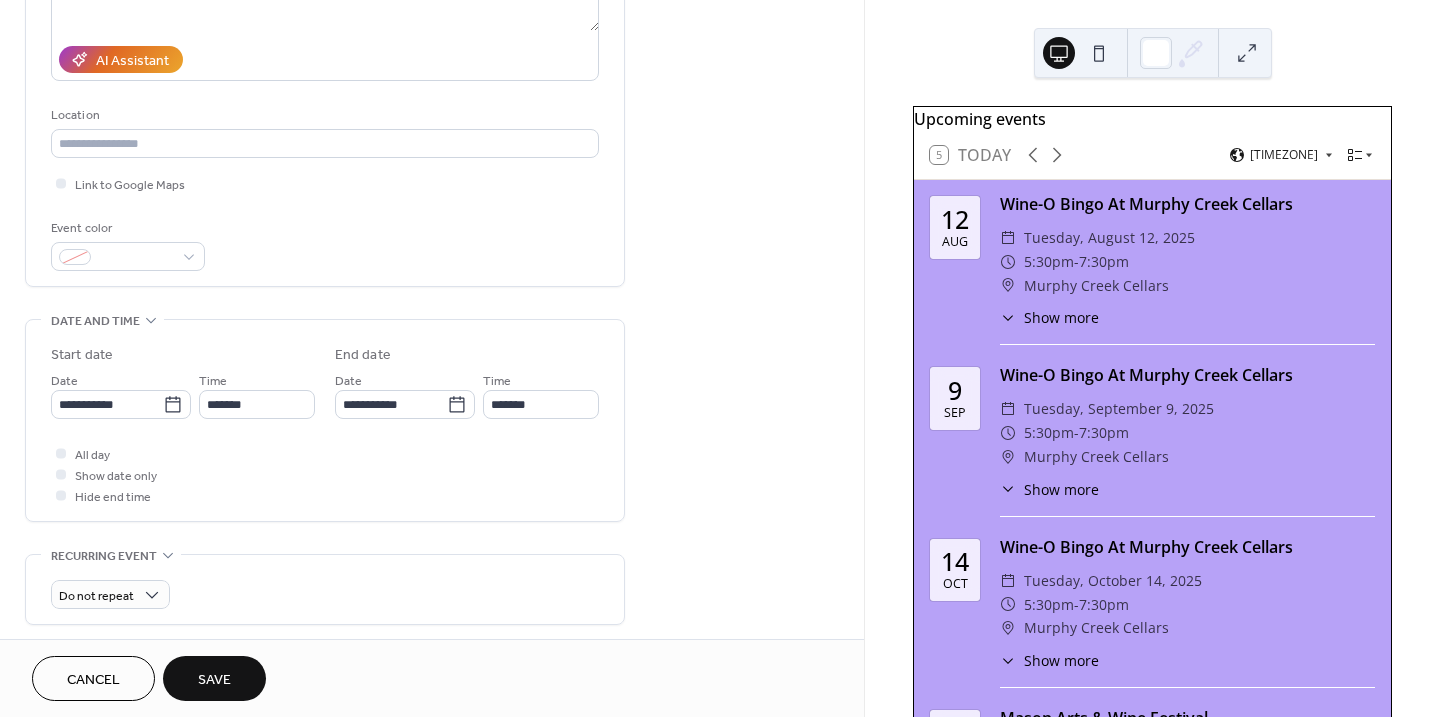 type on "*******" 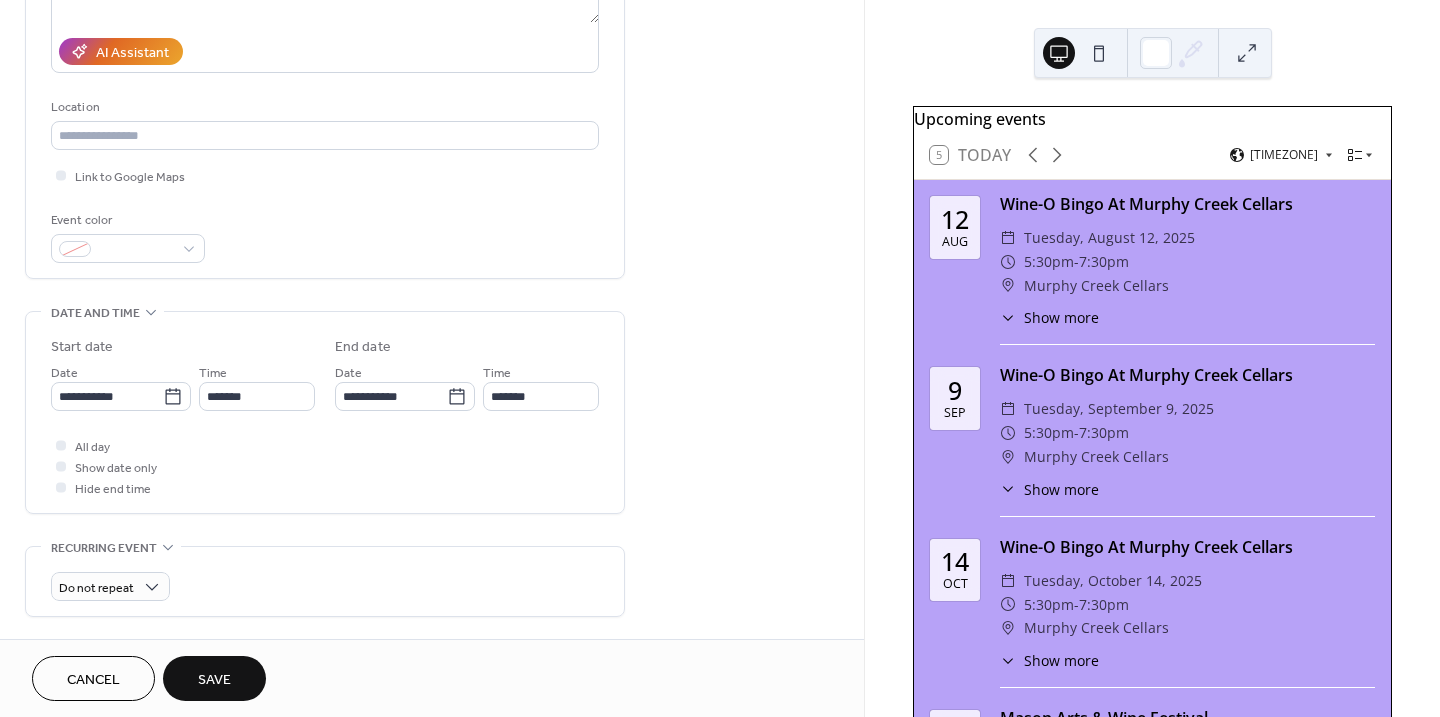 scroll, scrollTop: 341, scrollLeft: 0, axis: vertical 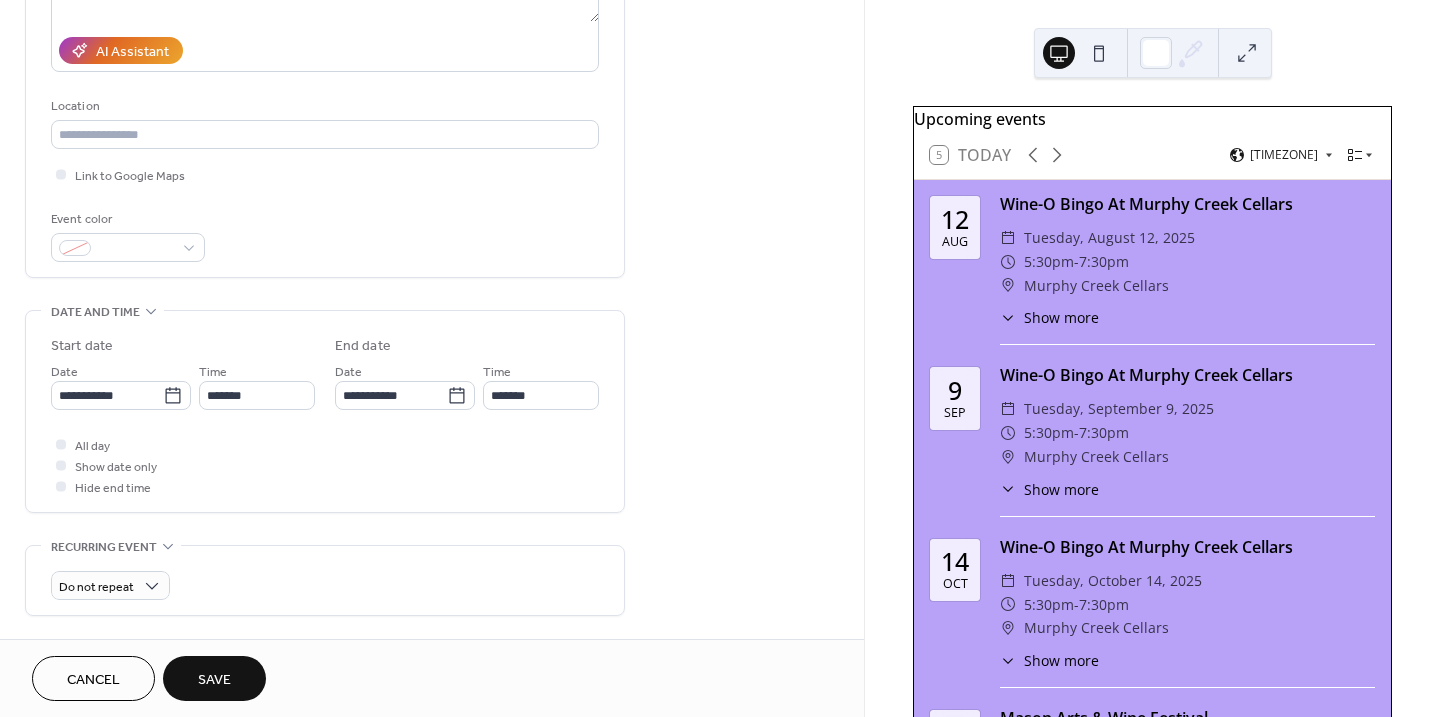 click 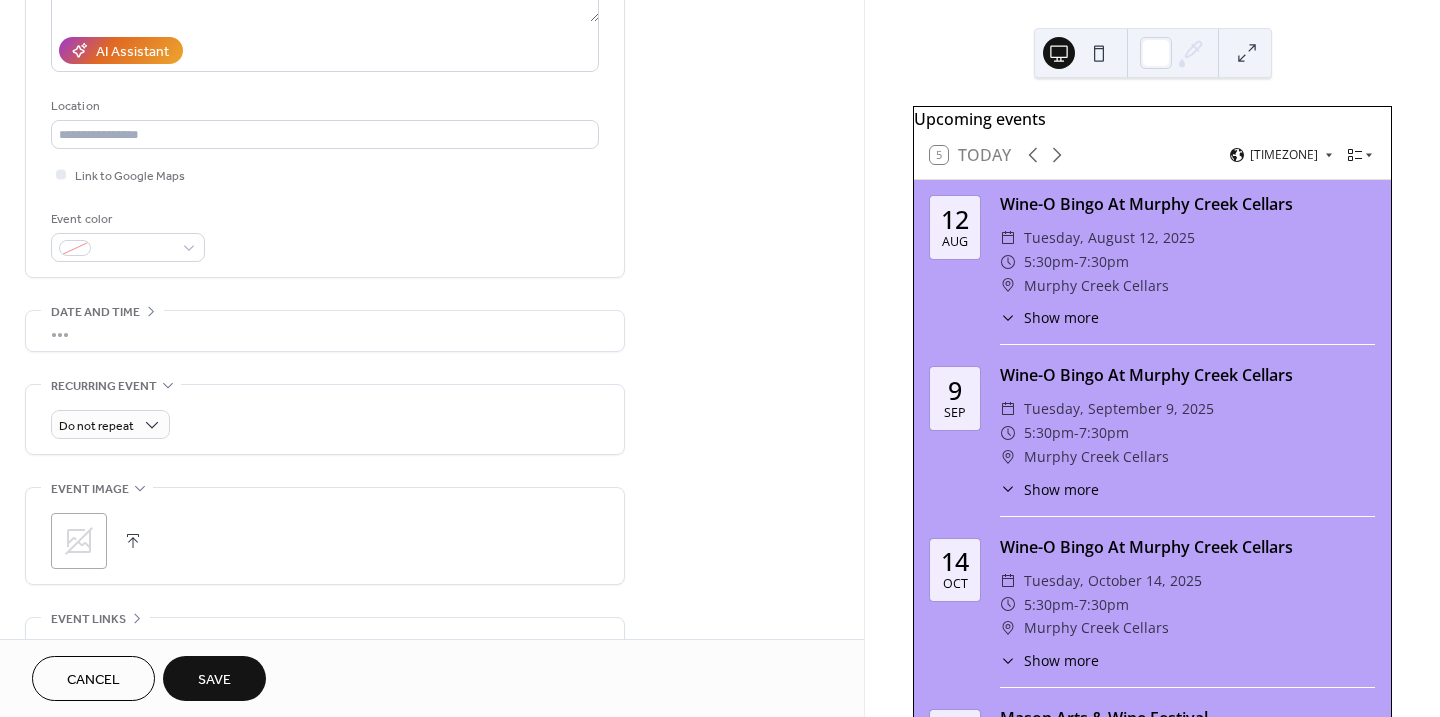 click on "•••" at bounding box center [325, 331] 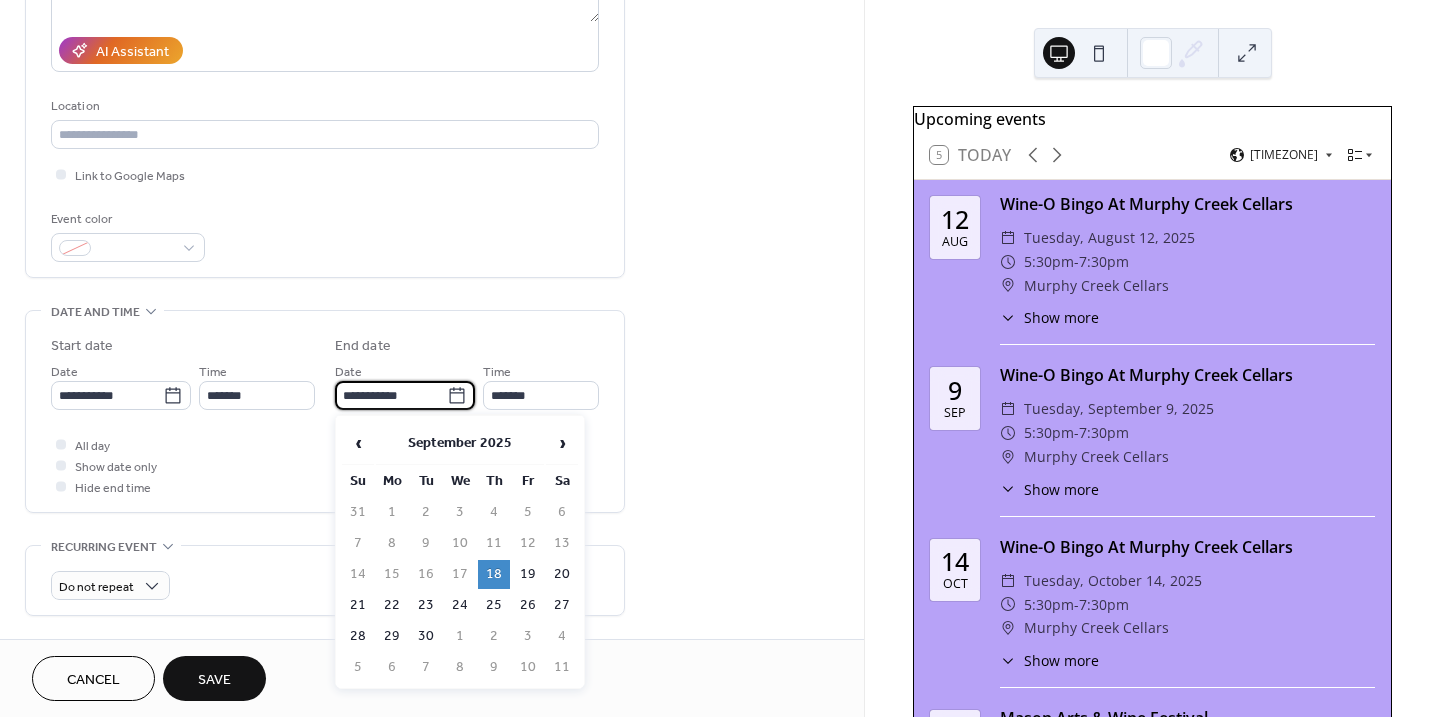click on "**********" at bounding box center [391, 395] 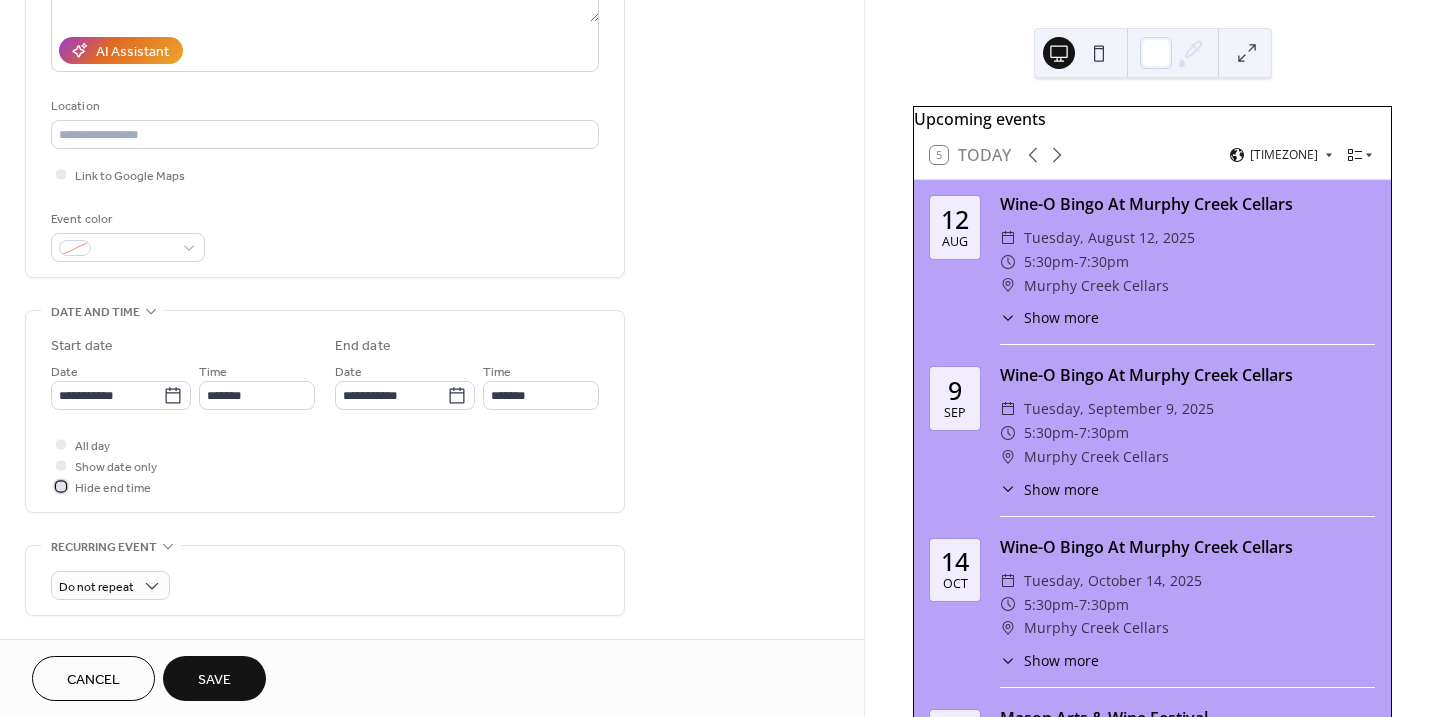 click on "Hide end time" at bounding box center [113, 488] 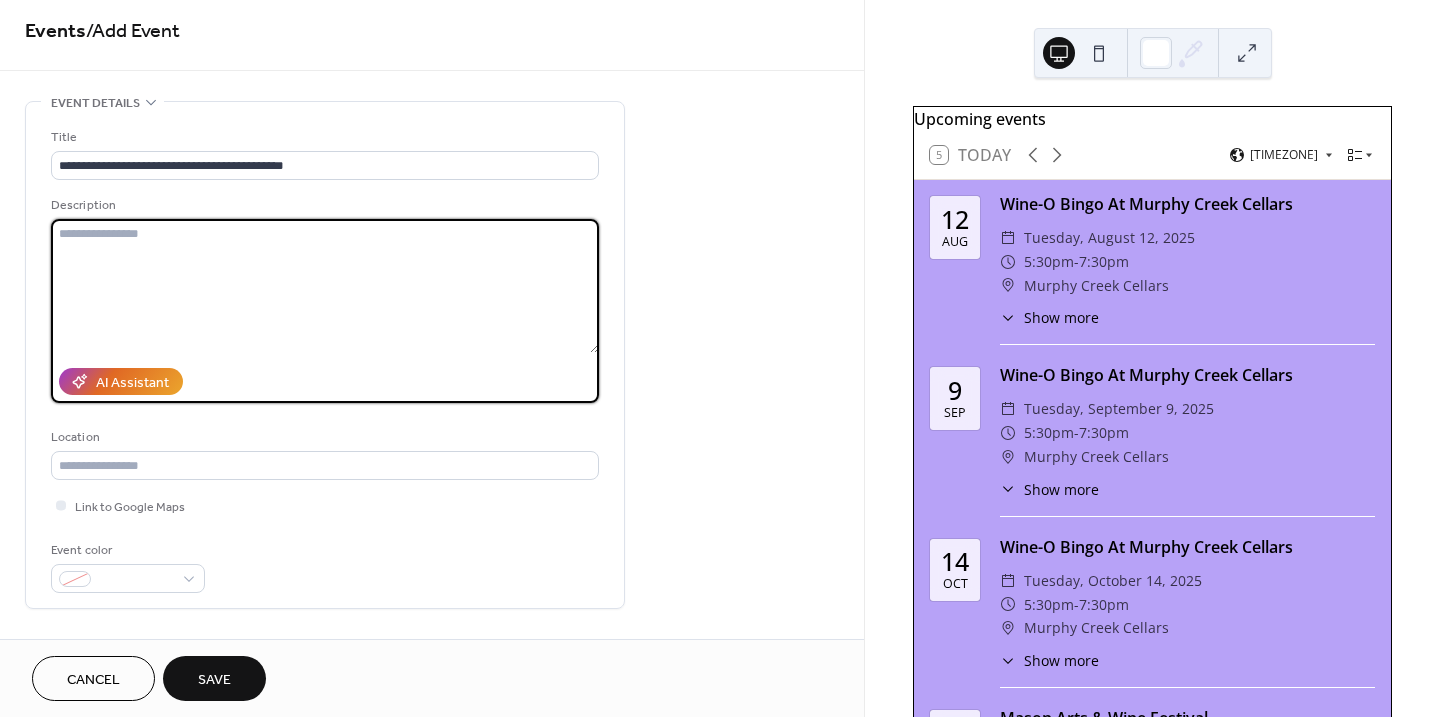 scroll, scrollTop: 8, scrollLeft: 0, axis: vertical 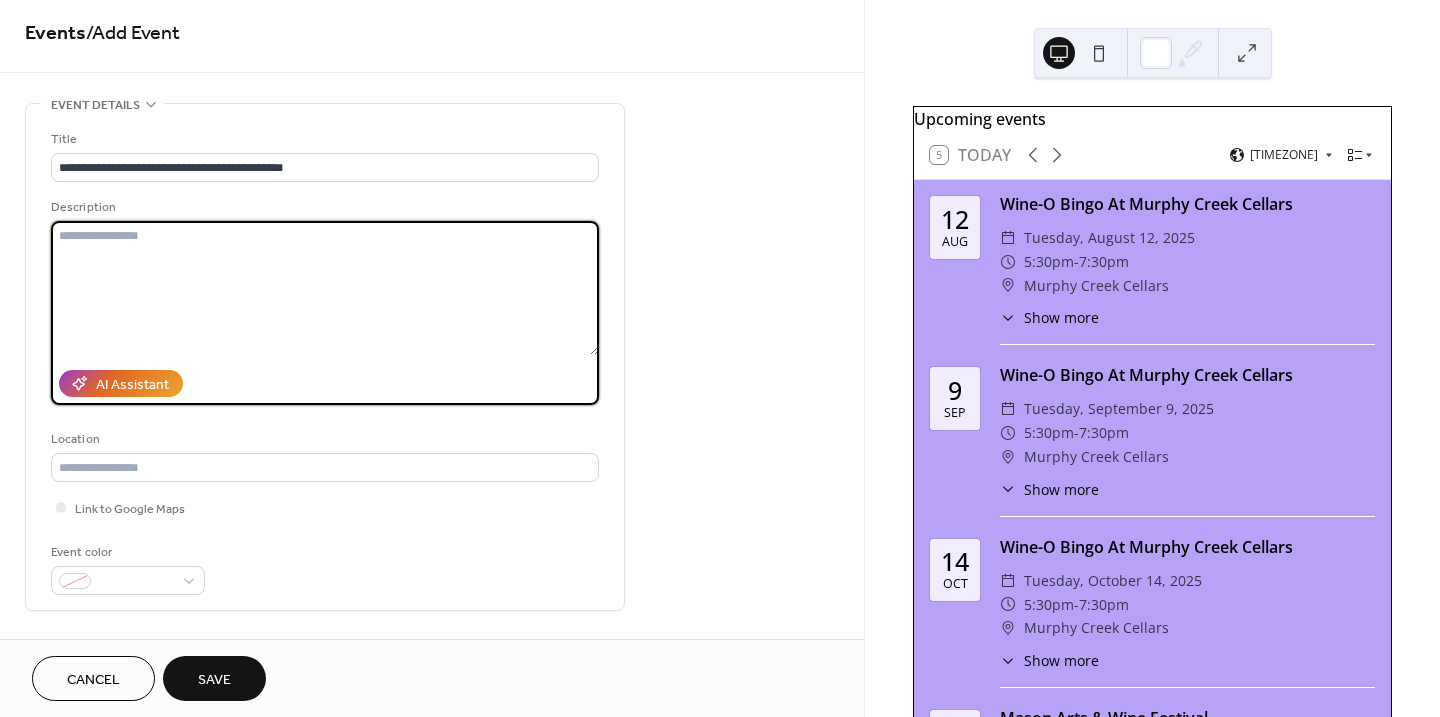 click at bounding box center [325, 288] 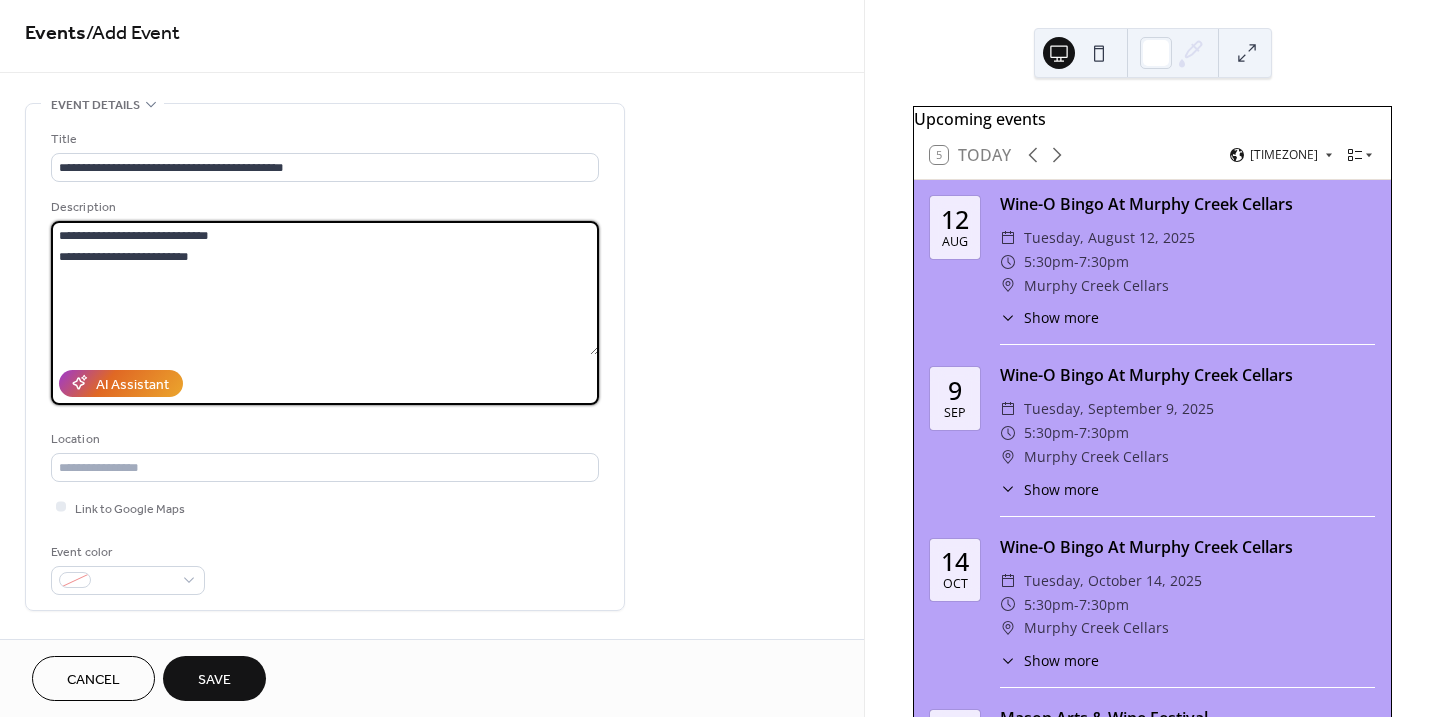 click on "**********" at bounding box center (325, 288) 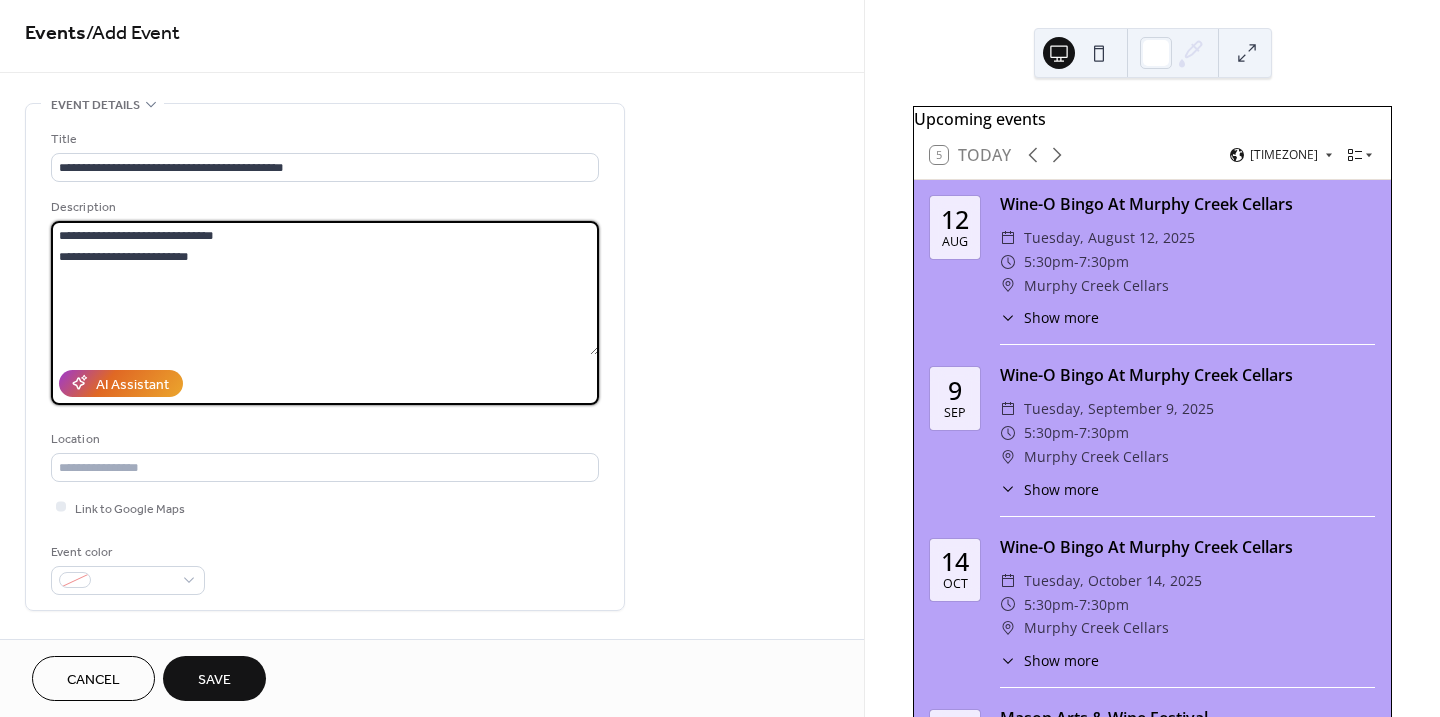 click on "**********" at bounding box center (325, 288) 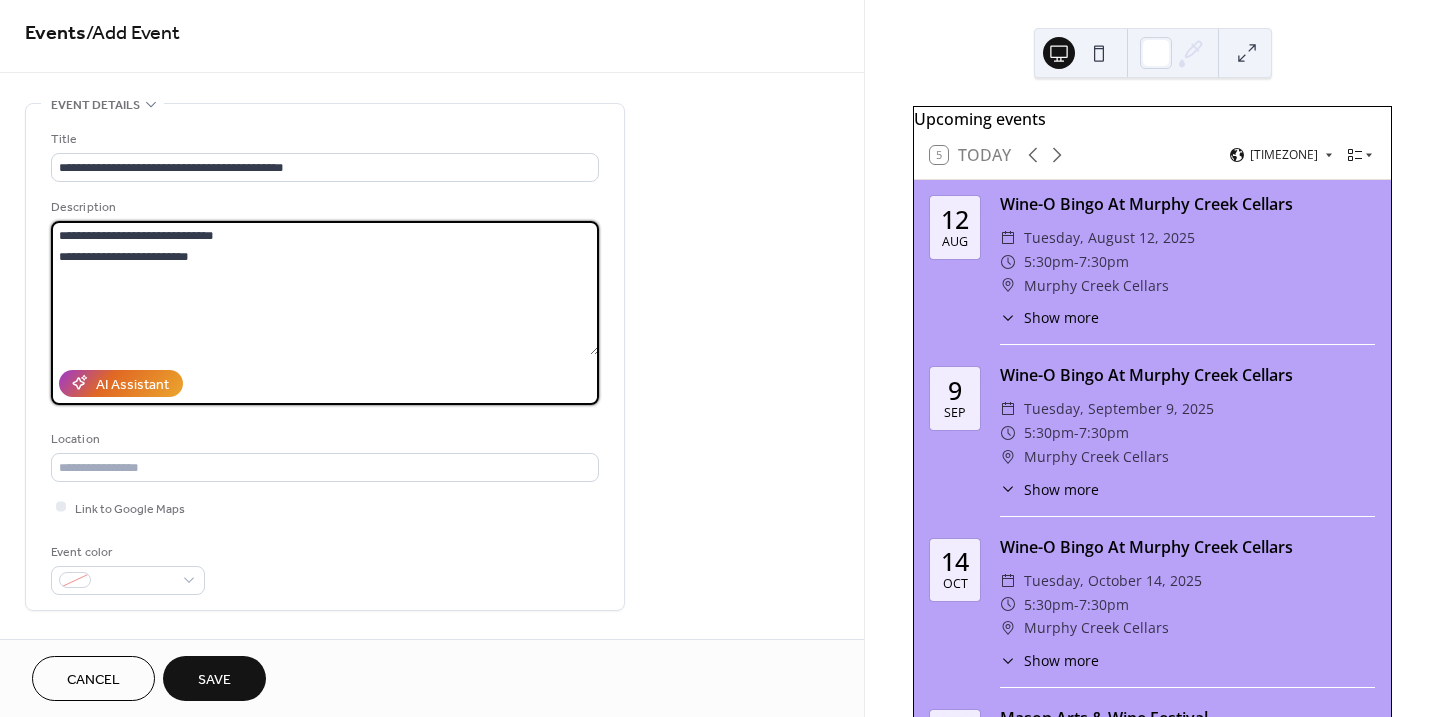 drag, startPoint x: 160, startPoint y: 234, endPoint x: 112, endPoint y: 230, distance: 48.166378 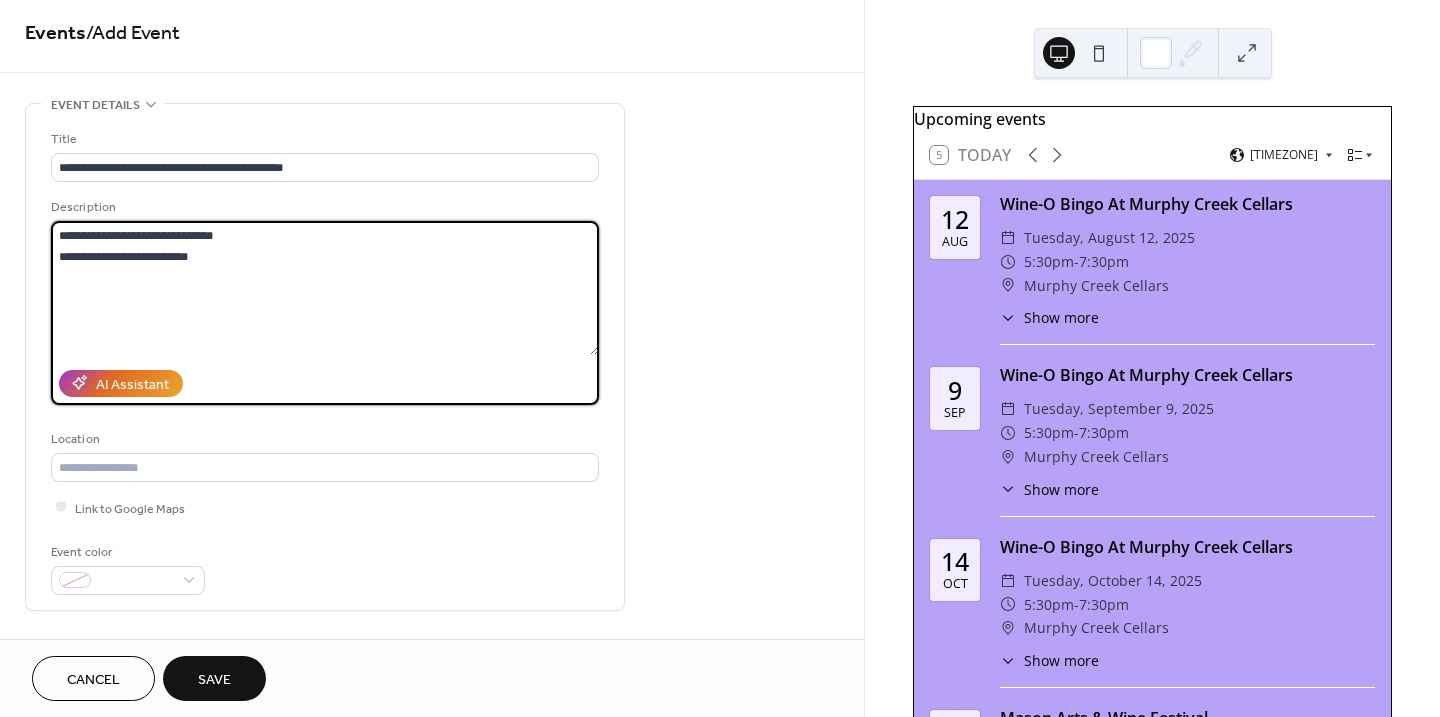 click on "**********" at bounding box center [325, 288] 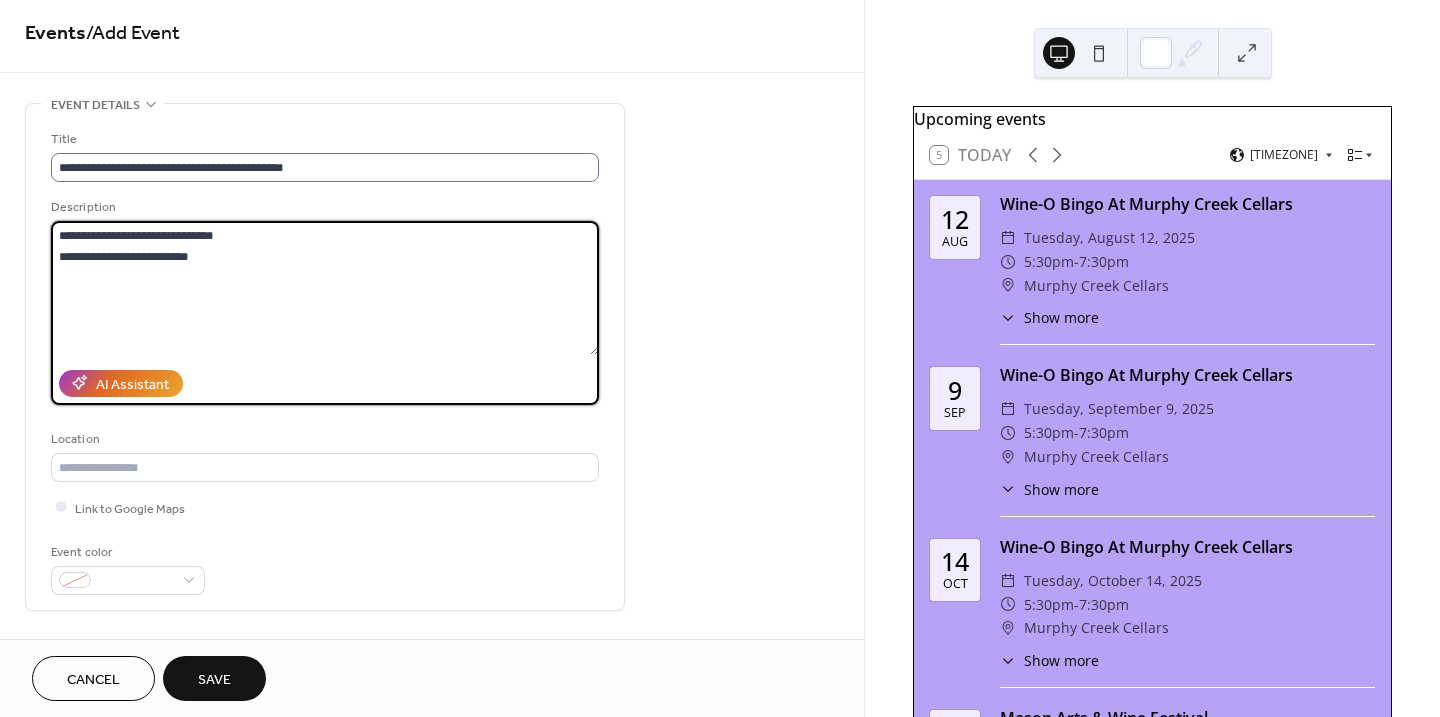 type on "**********" 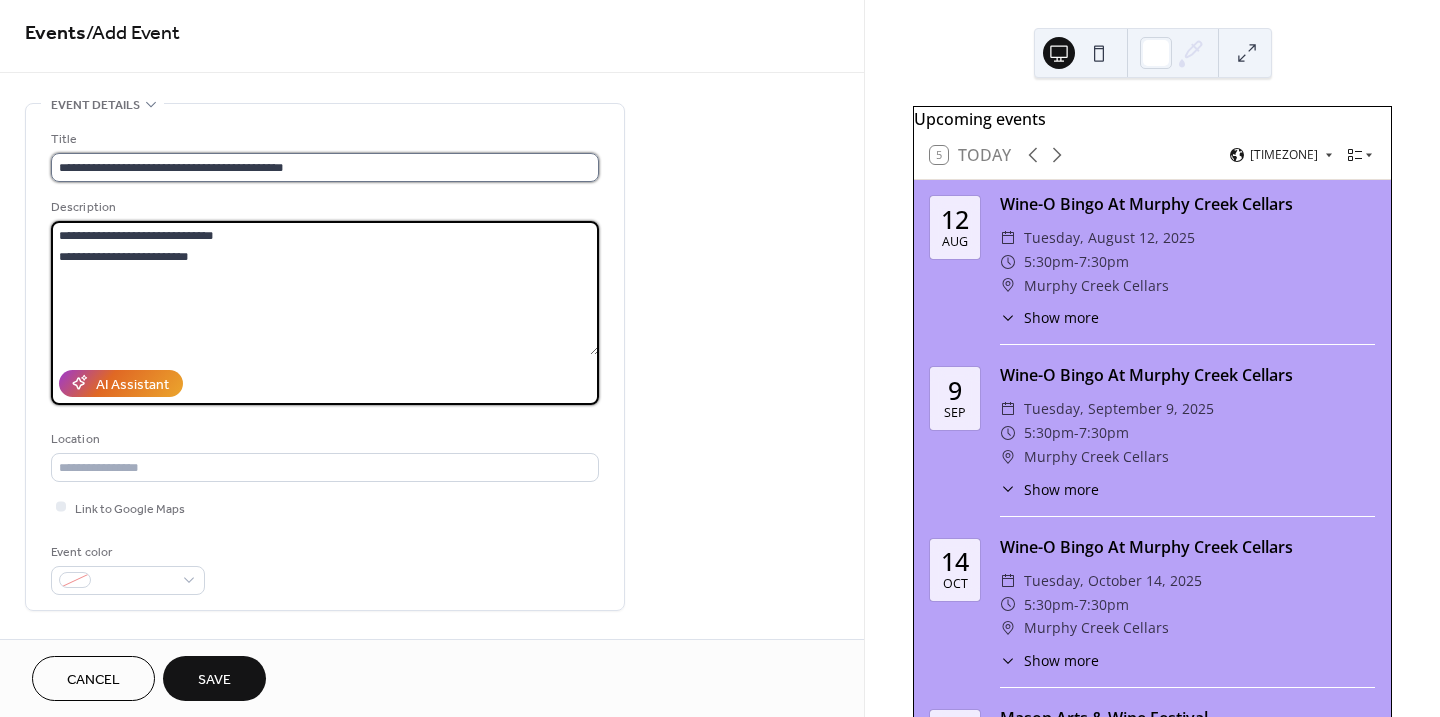 click on "**********" at bounding box center (325, 167) 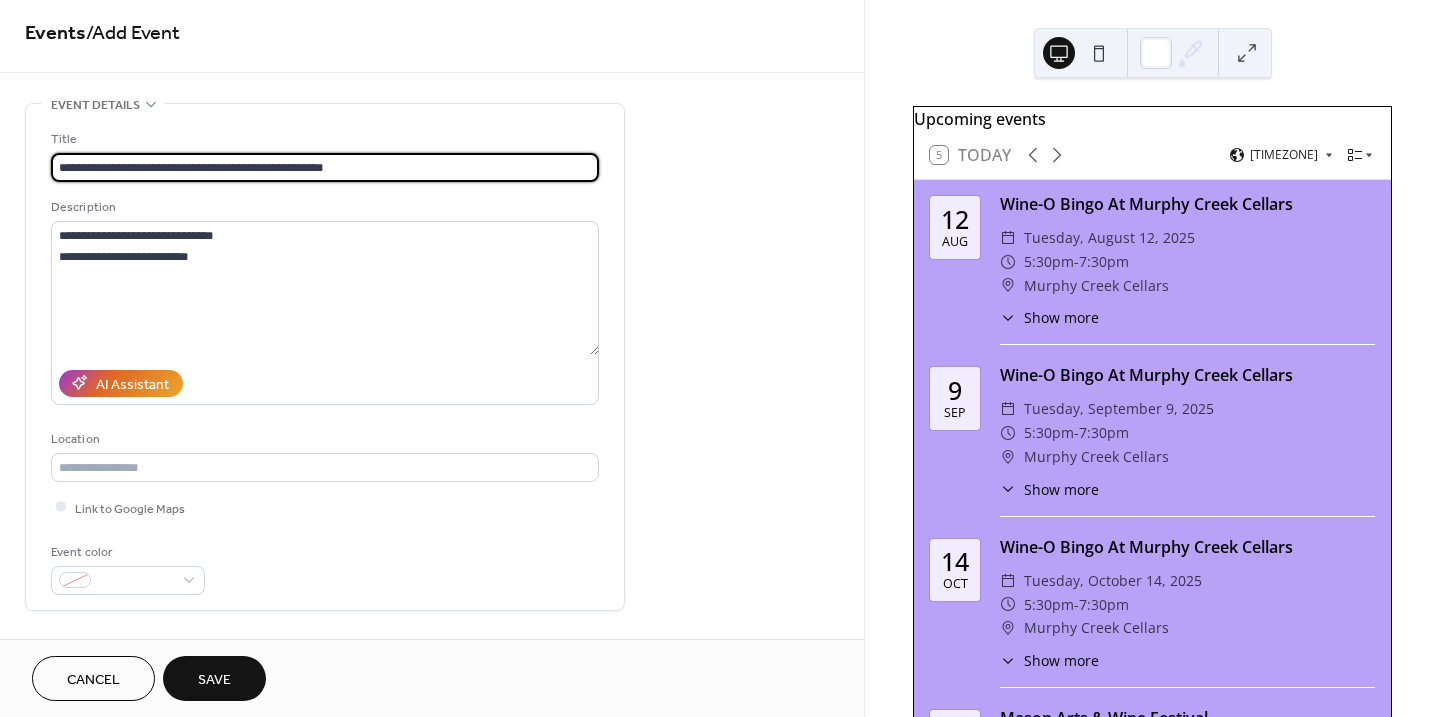 type on "**********" 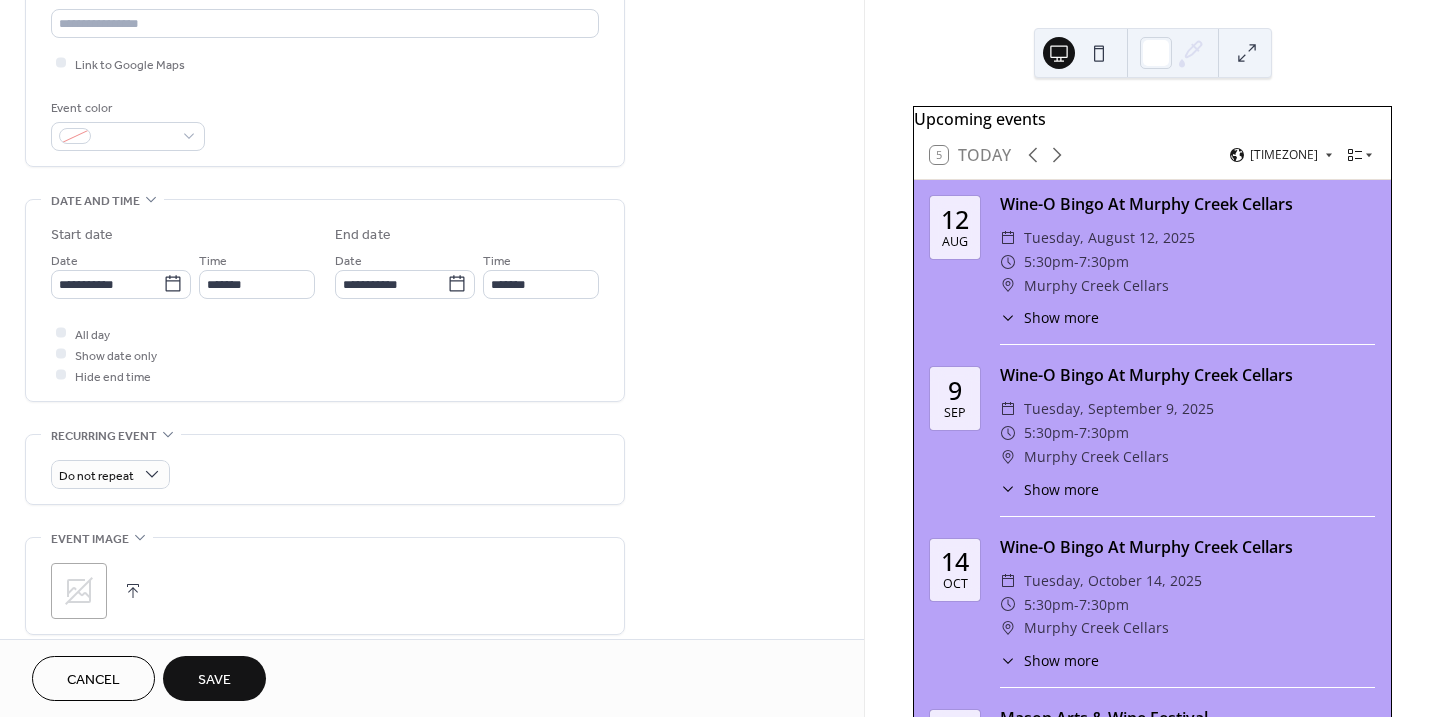 click at bounding box center (133, 591) 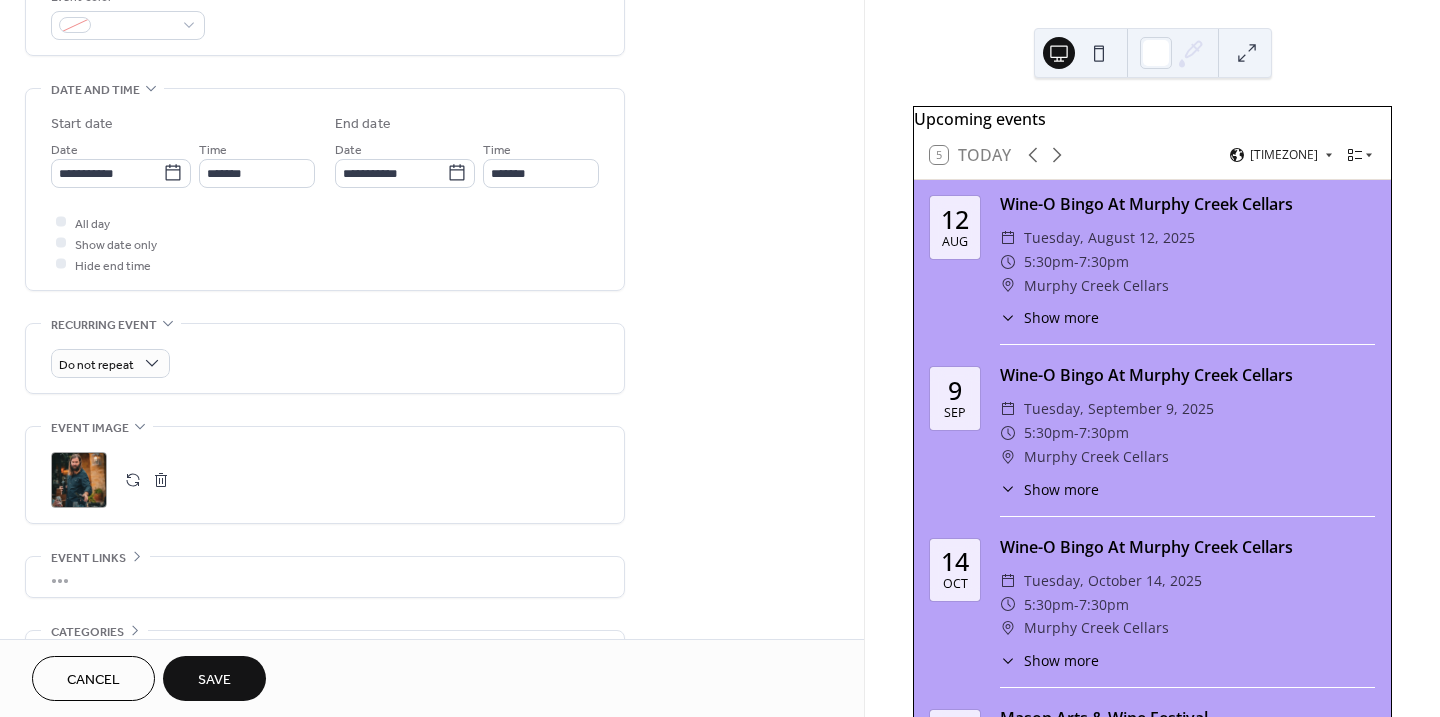 scroll, scrollTop: 564, scrollLeft: 0, axis: vertical 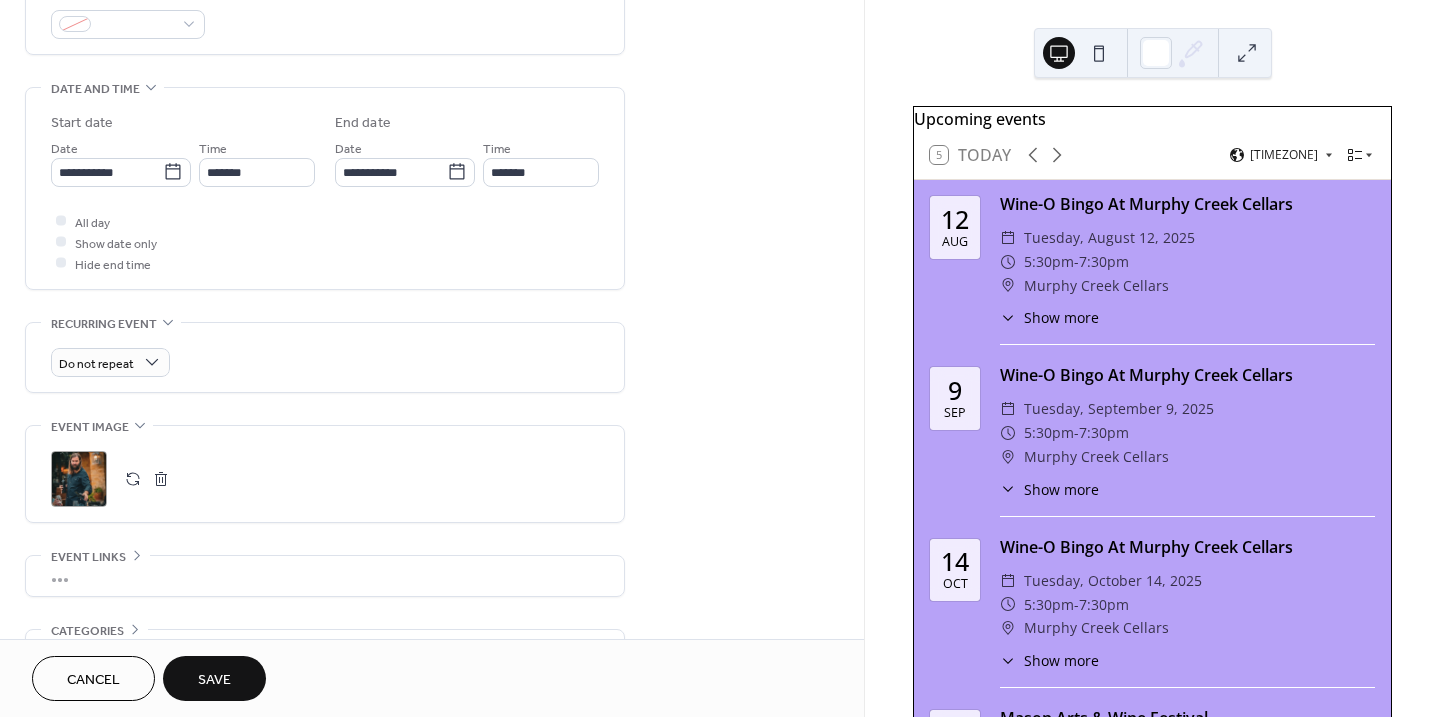 click on "Save" at bounding box center [214, 680] 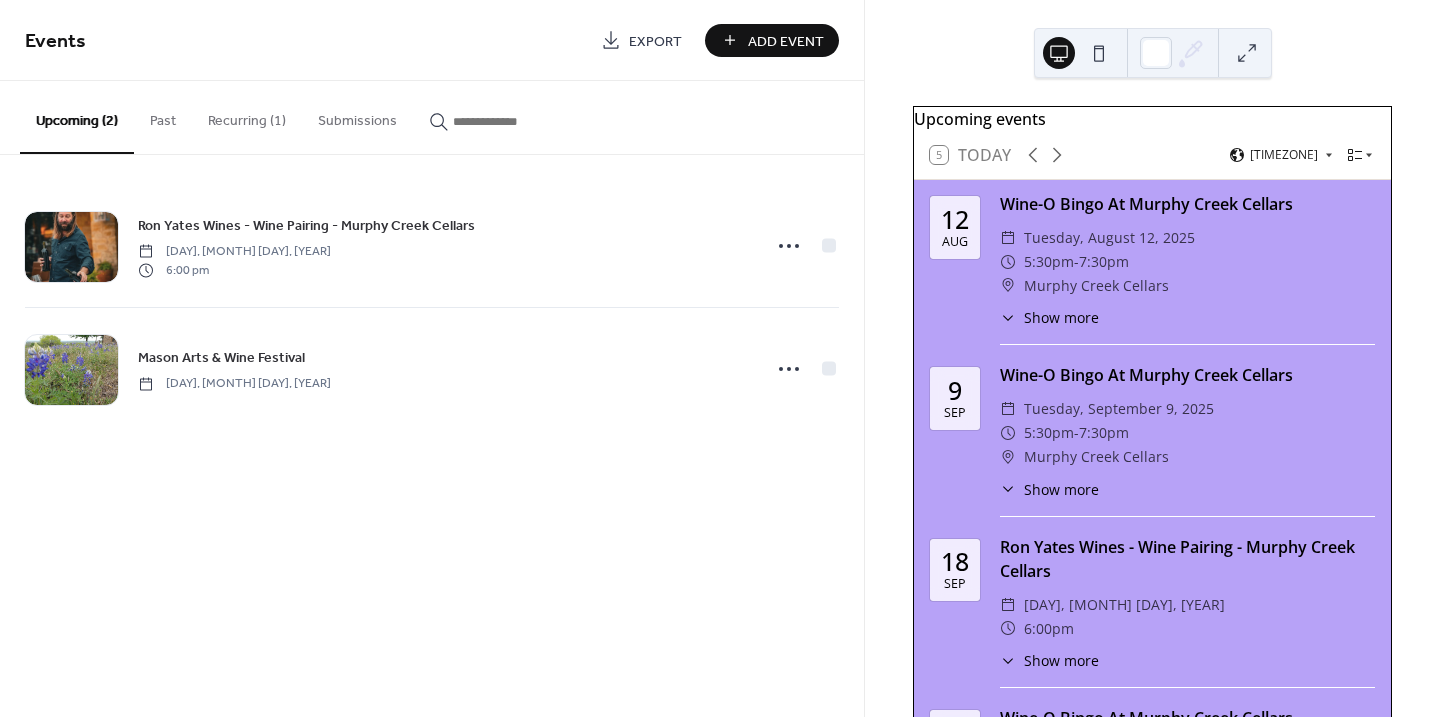 click on "[DAY] [MONTH] of every month at [TIME] - get there early for a good seat!" at bounding box center [1187, 317] 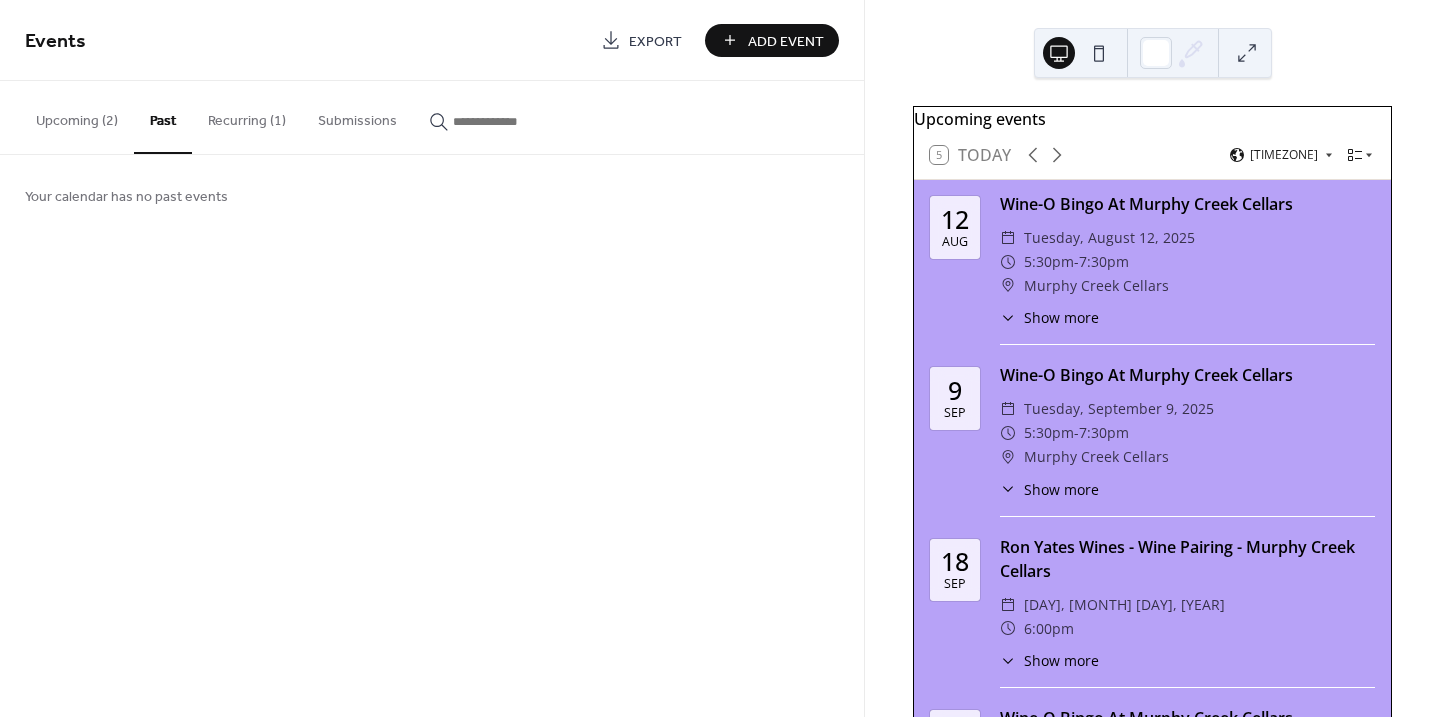 click on "Recurring (1)" at bounding box center (247, 116) 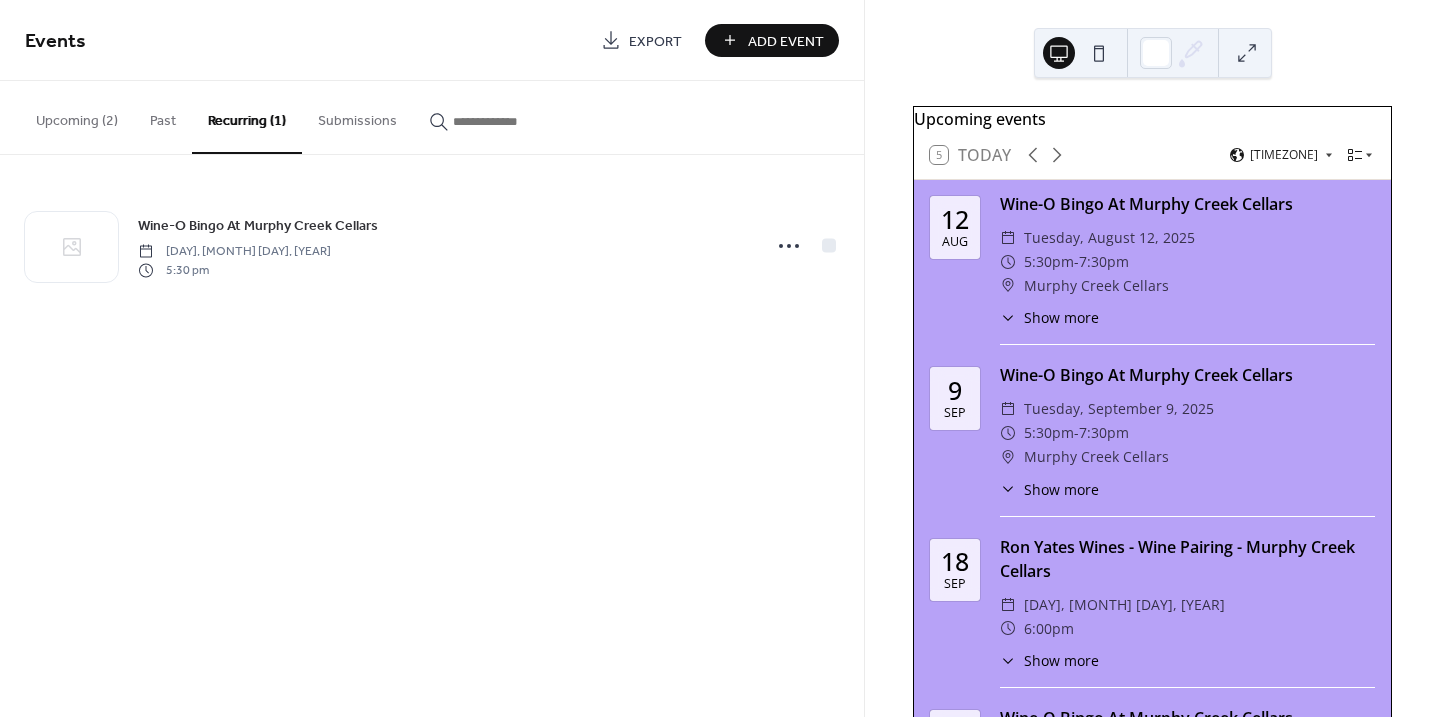 click on "Submissions" at bounding box center [357, 116] 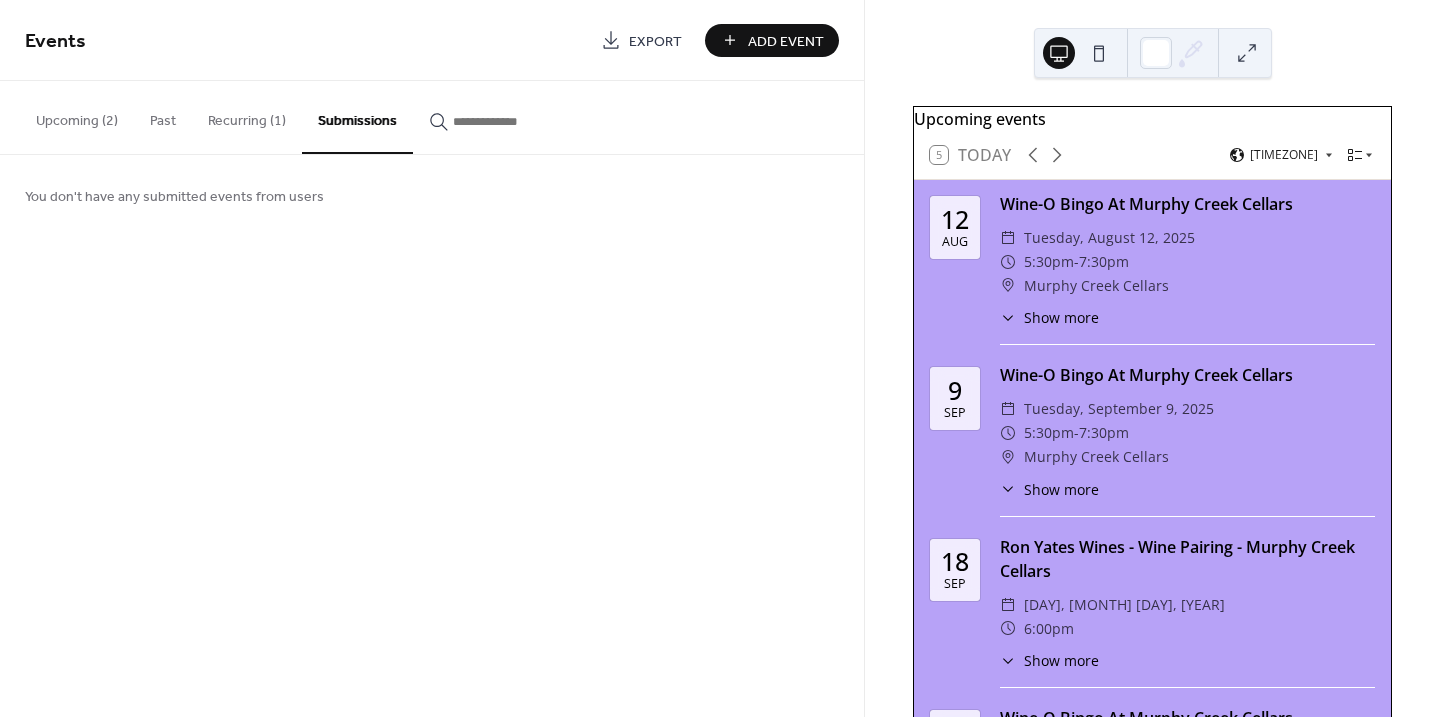 click on "Upcoming (2)" at bounding box center (77, 116) 